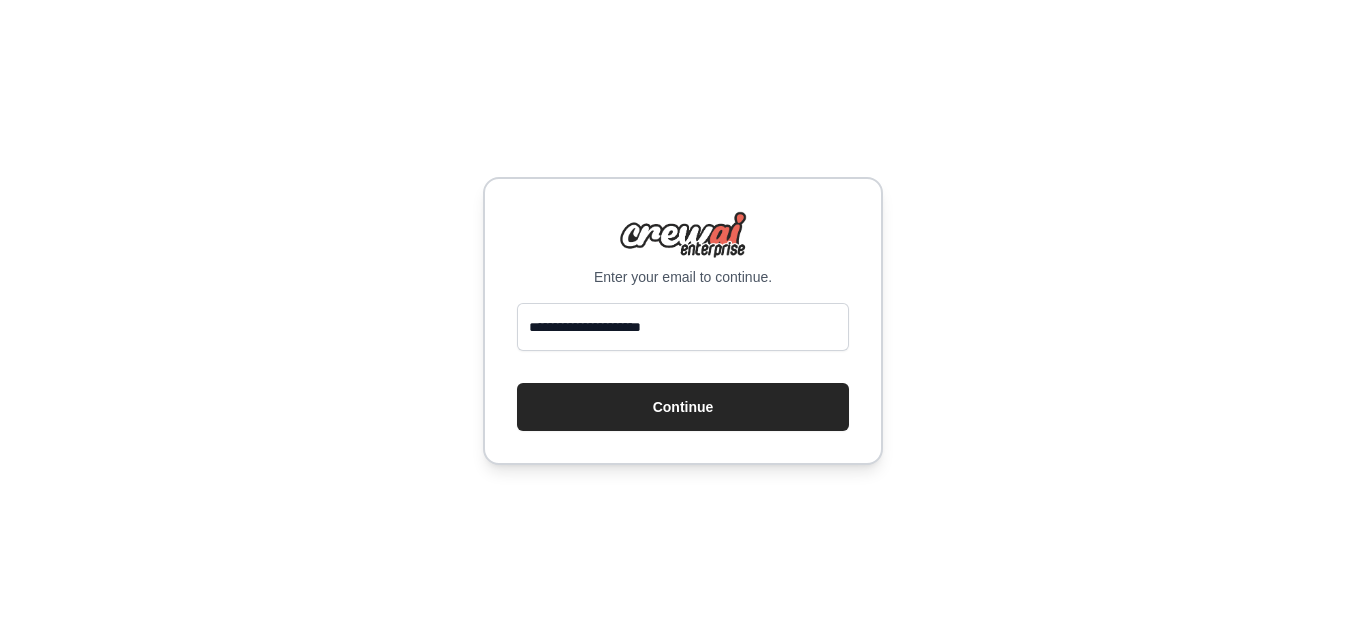 scroll, scrollTop: 0, scrollLeft: 0, axis: both 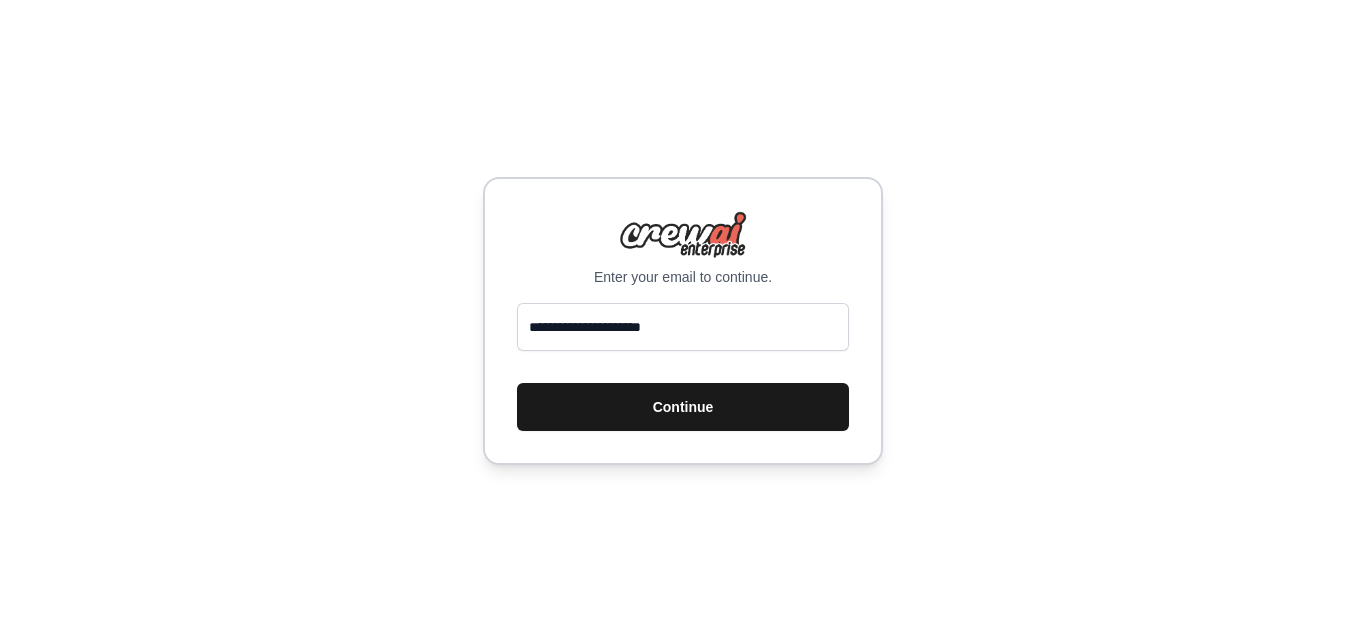 type on "**********" 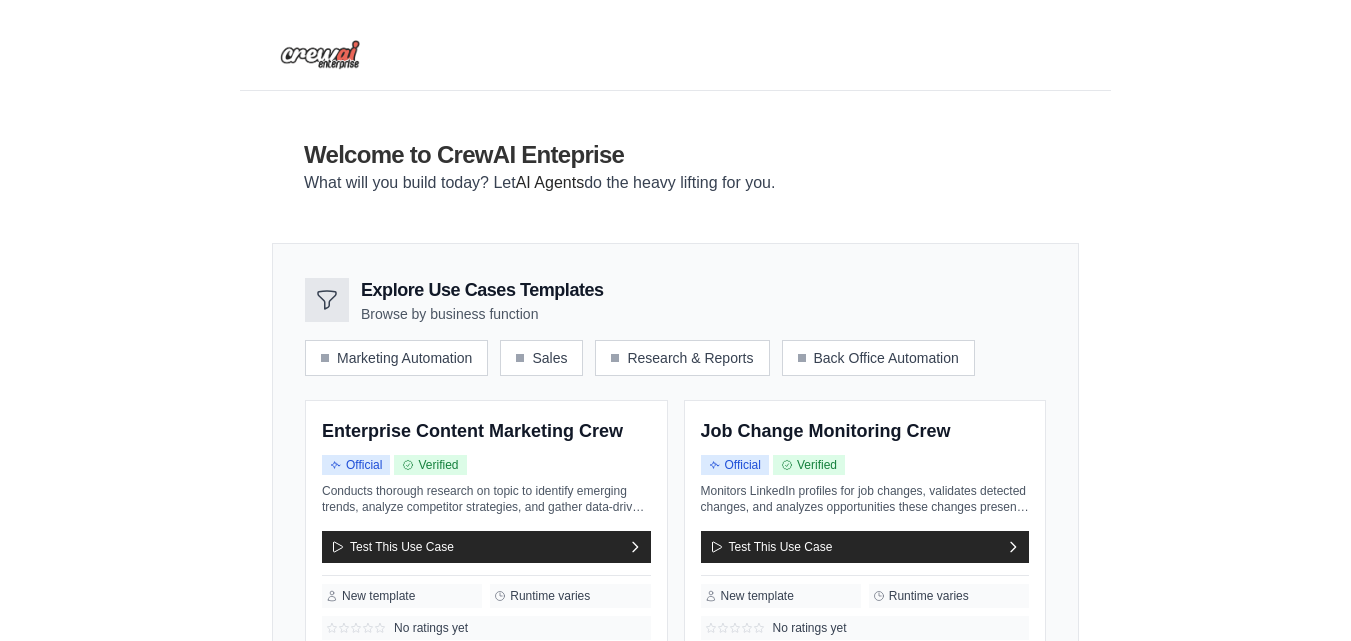 scroll, scrollTop: 708, scrollLeft: 0, axis: vertical 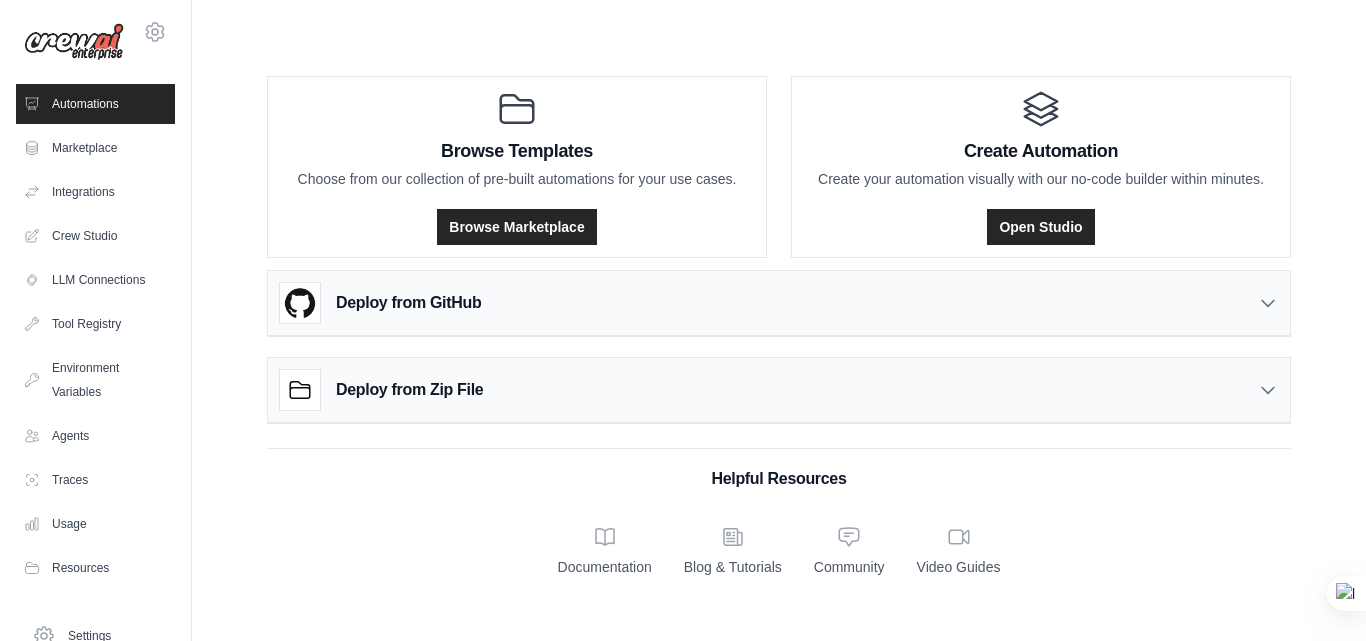 click on "Helpful Resources
Documentation
Blog & Tutorials
Community
Video Guides" at bounding box center [779, 512] 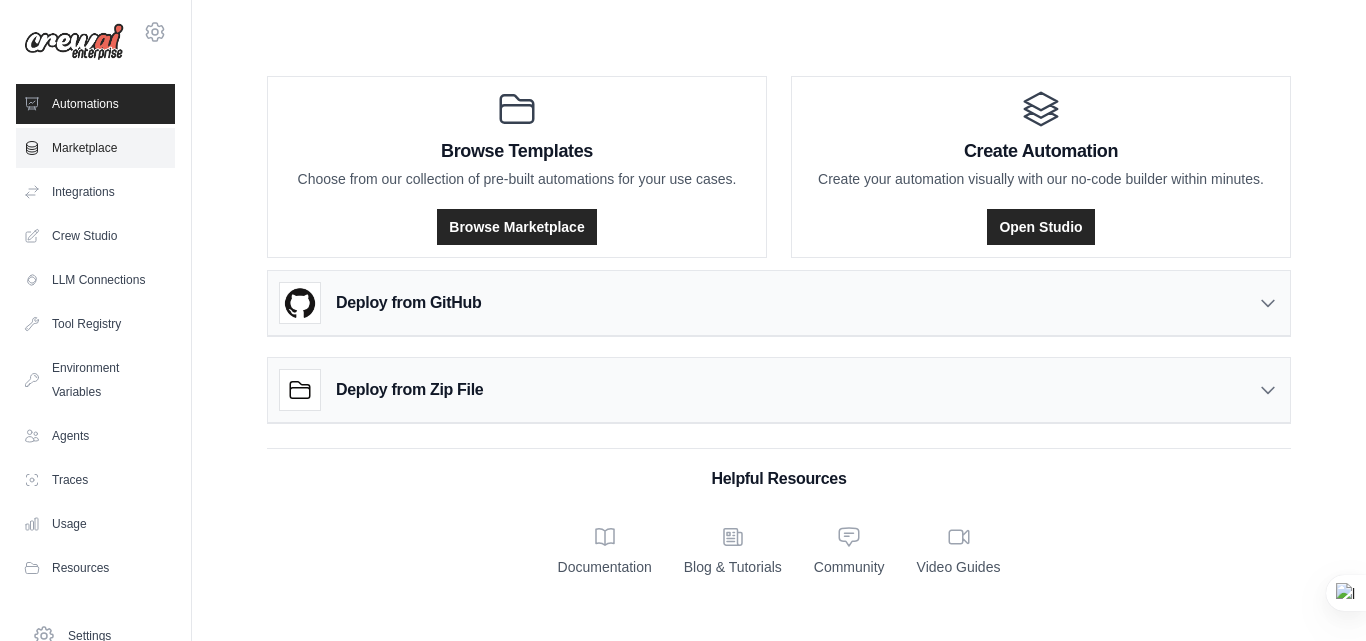 click on "Marketplace" at bounding box center (95, 148) 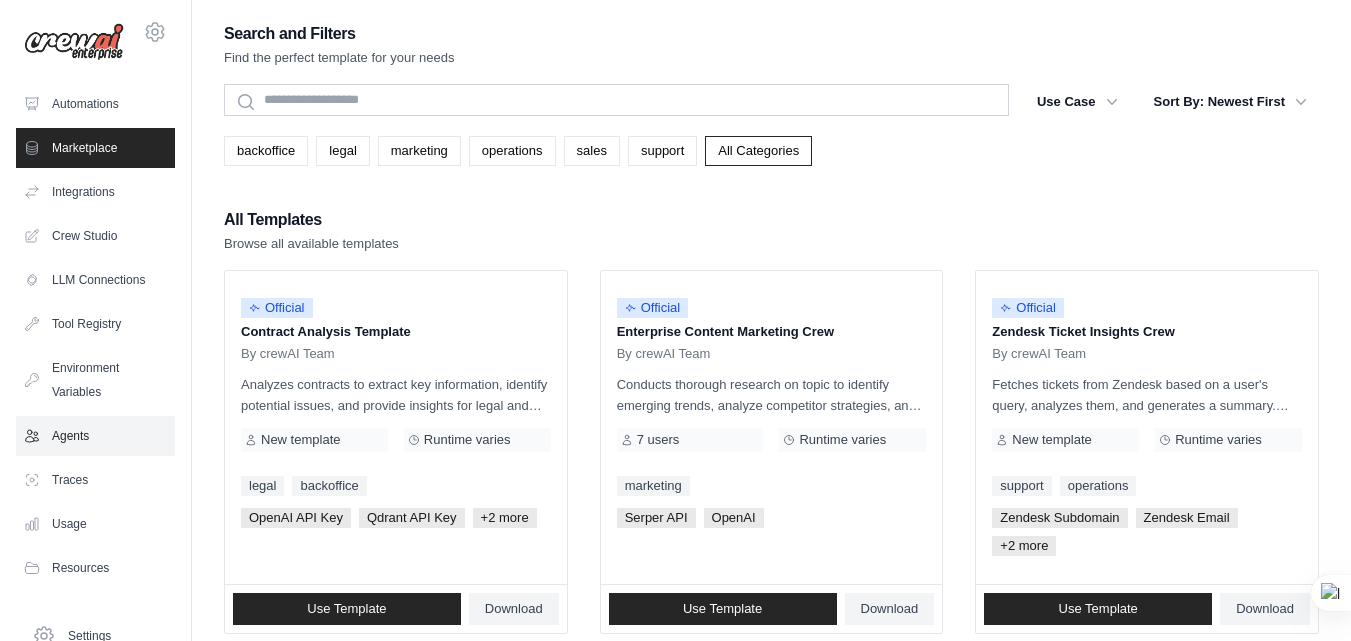 click on "Agents" at bounding box center (95, 436) 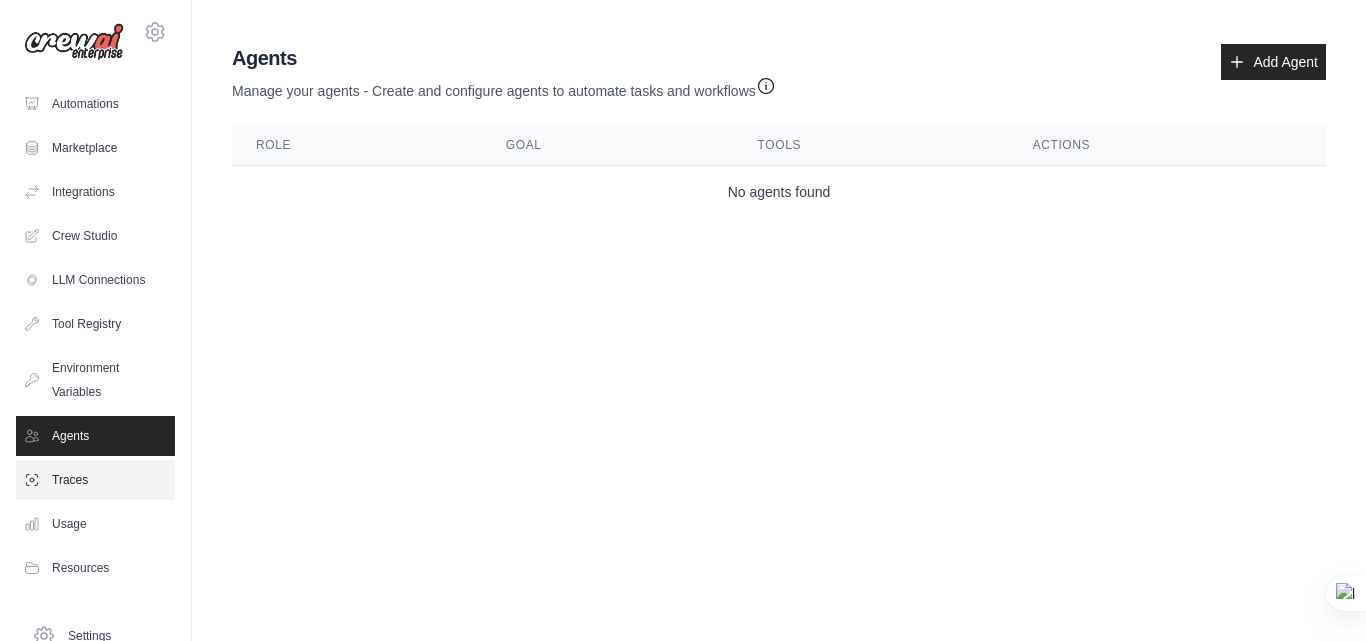 click on "Traces" at bounding box center (95, 480) 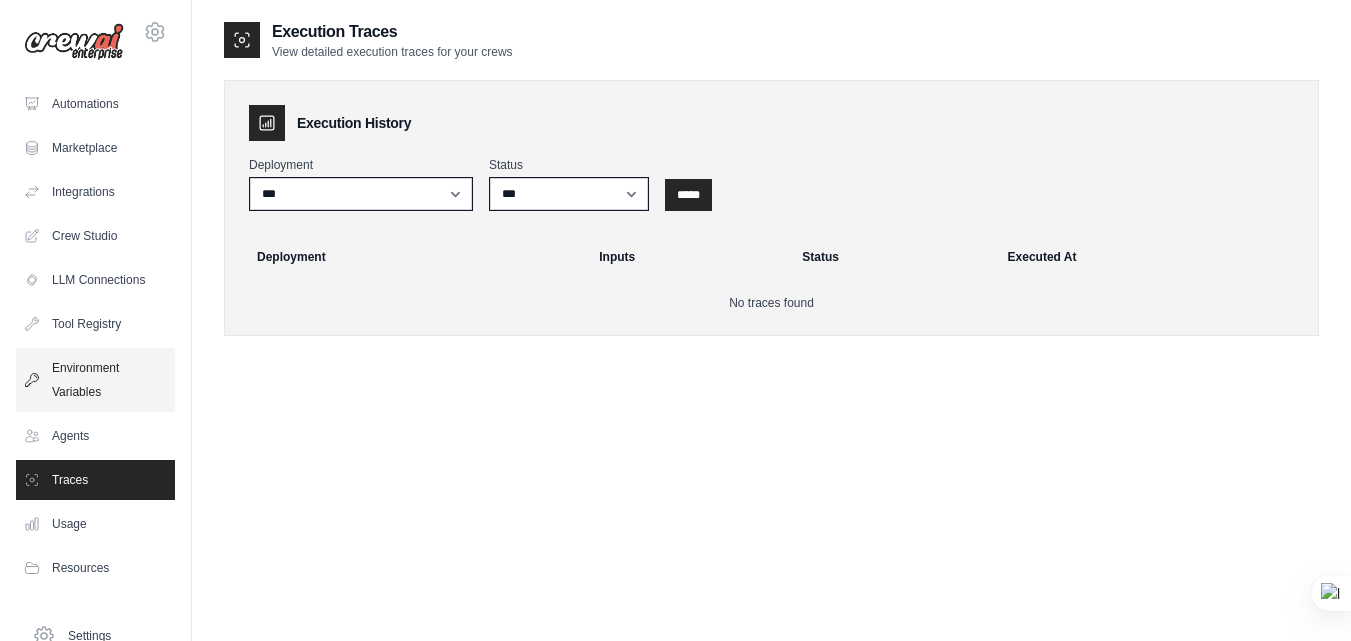 click on "Environment Variables" at bounding box center (95, 380) 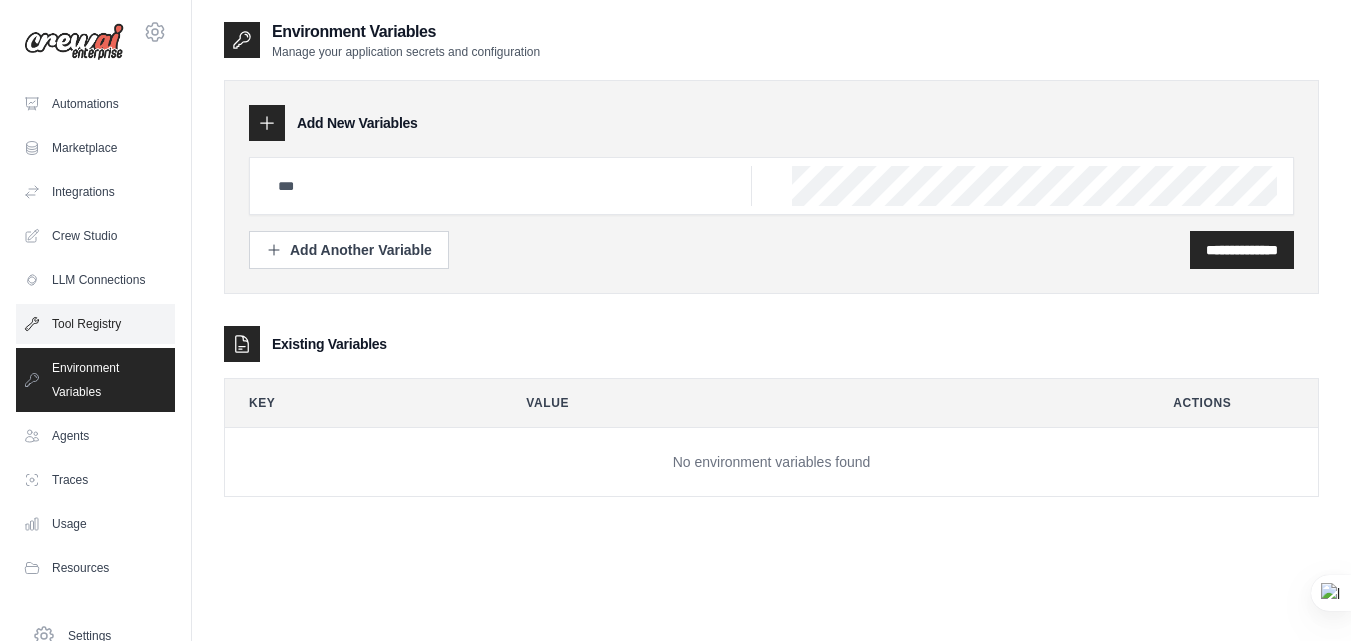 click on "Tool Registry" at bounding box center (95, 324) 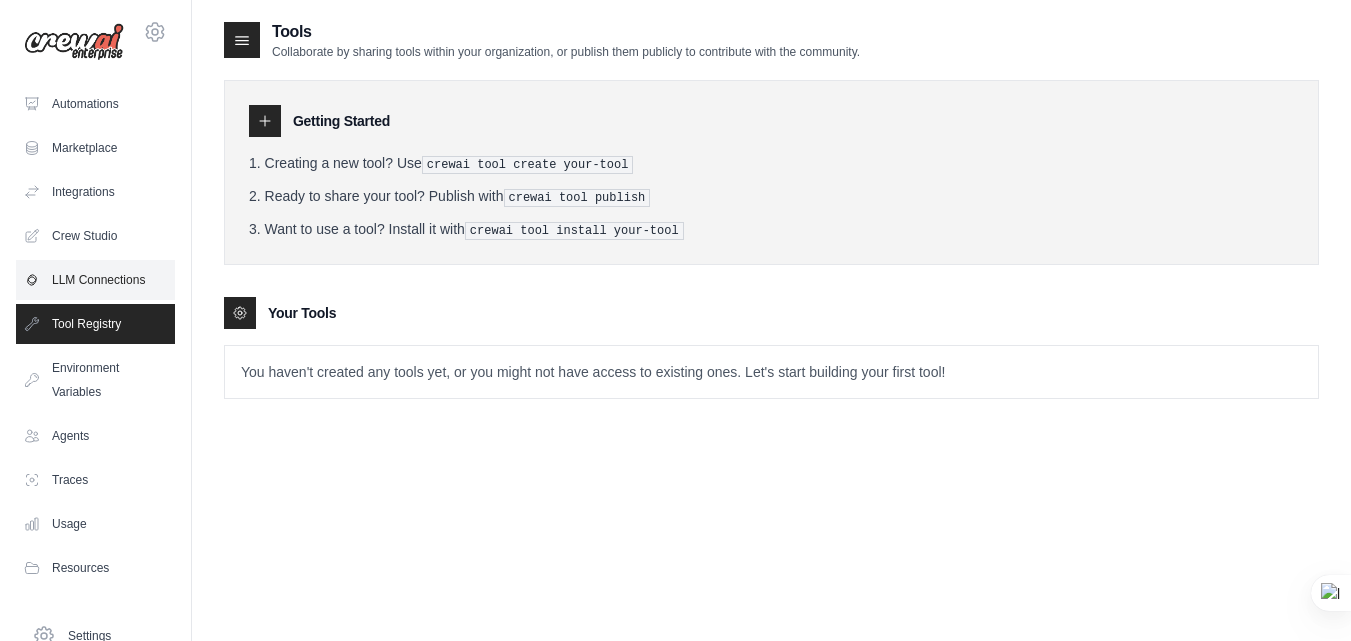 click on "LLM Connections" at bounding box center [95, 280] 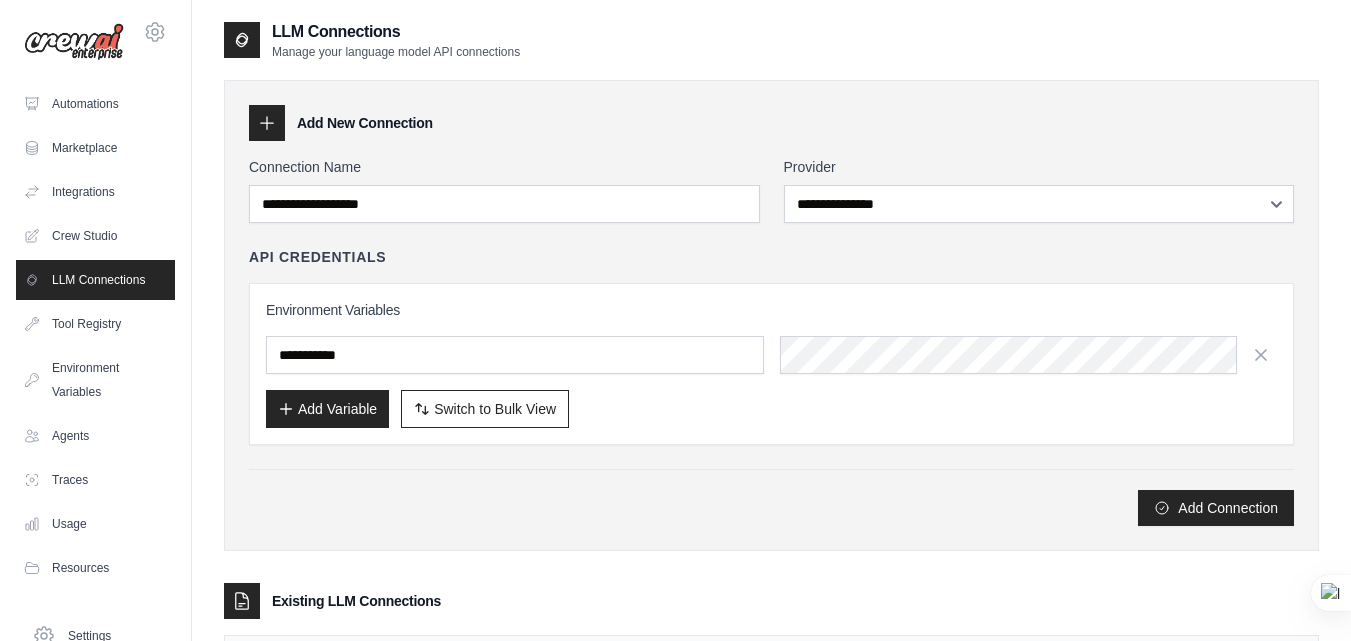 click at bounding box center (74, 42) 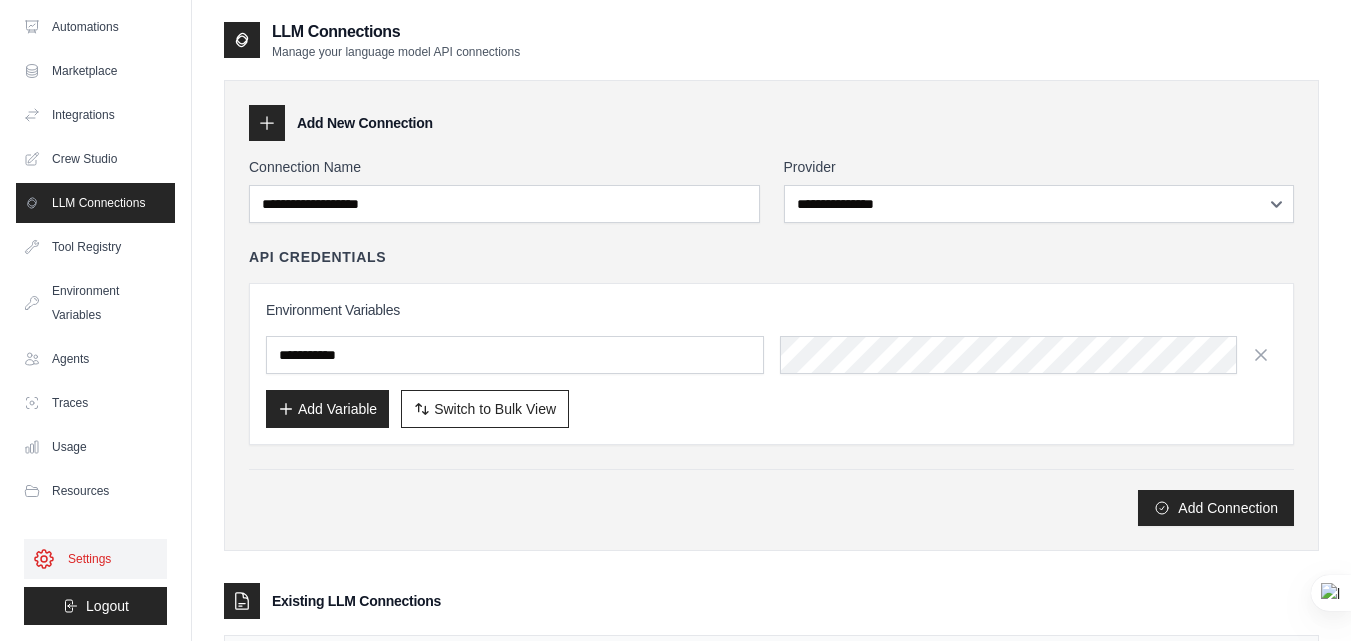 click on "Settings" at bounding box center (95, 559) 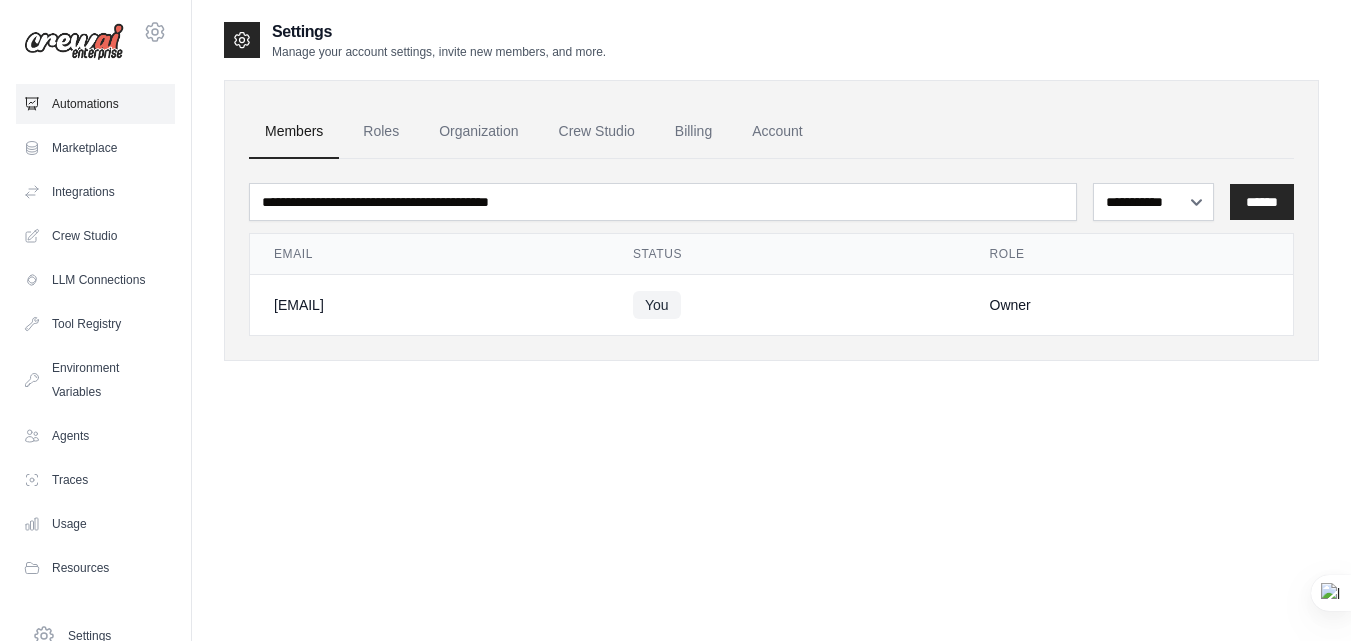 click on "Automations" at bounding box center (95, 104) 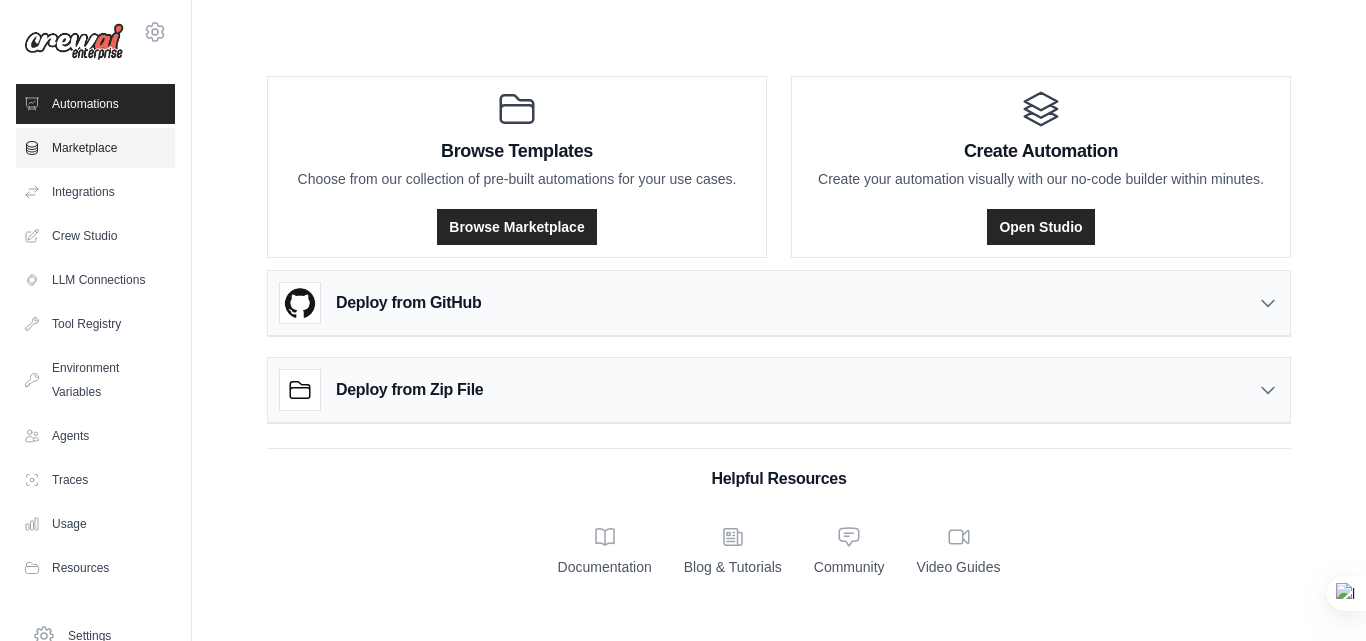 click on "Marketplace" at bounding box center [95, 148] 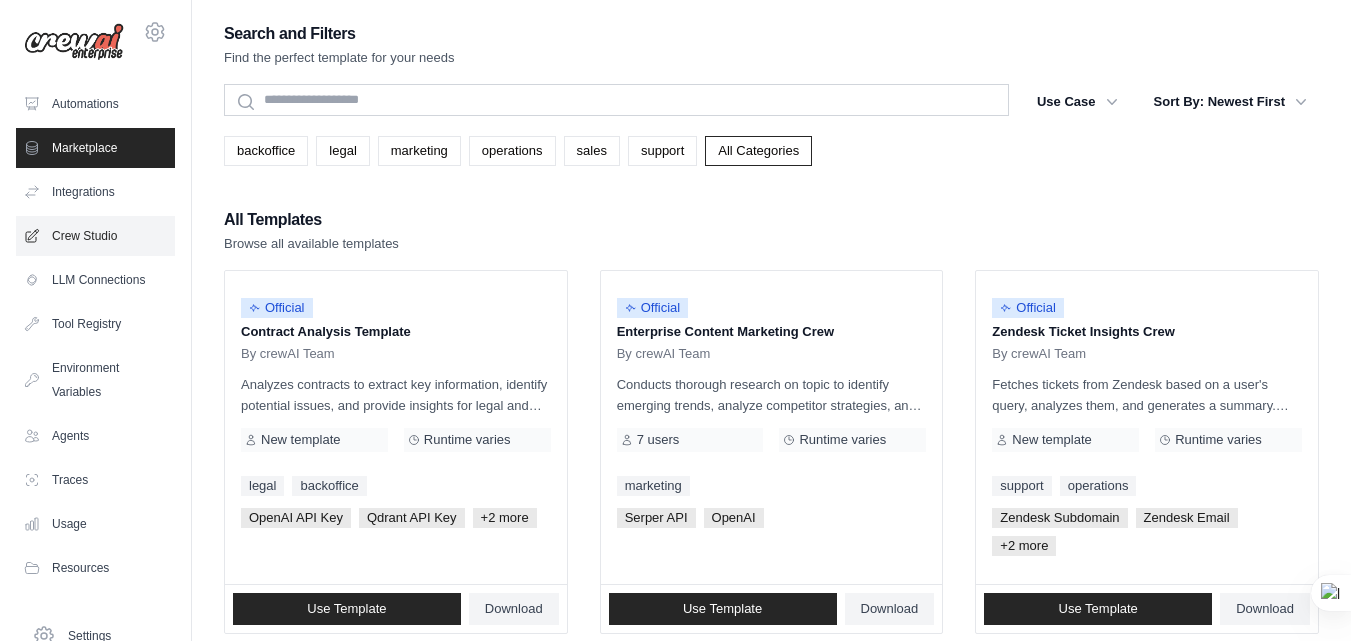 click on "Crew Studio" at bounding box center [95, 236] 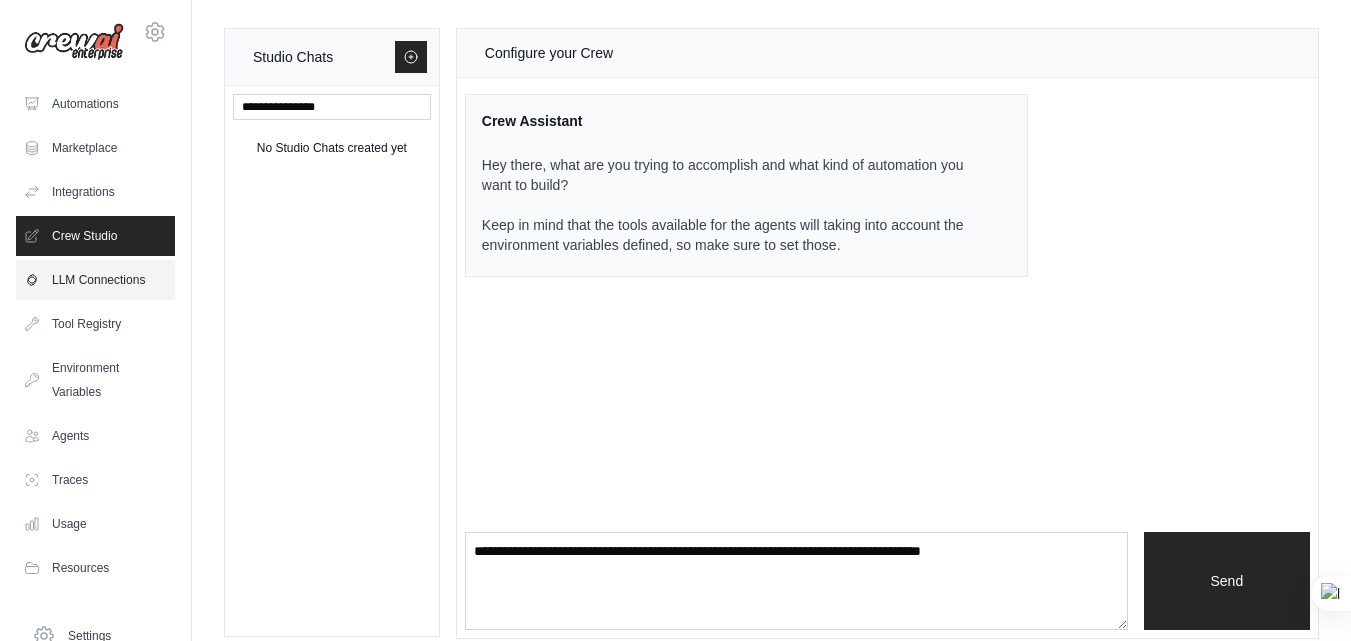 click on "LLM Connections" at bounding box center [95, 280] 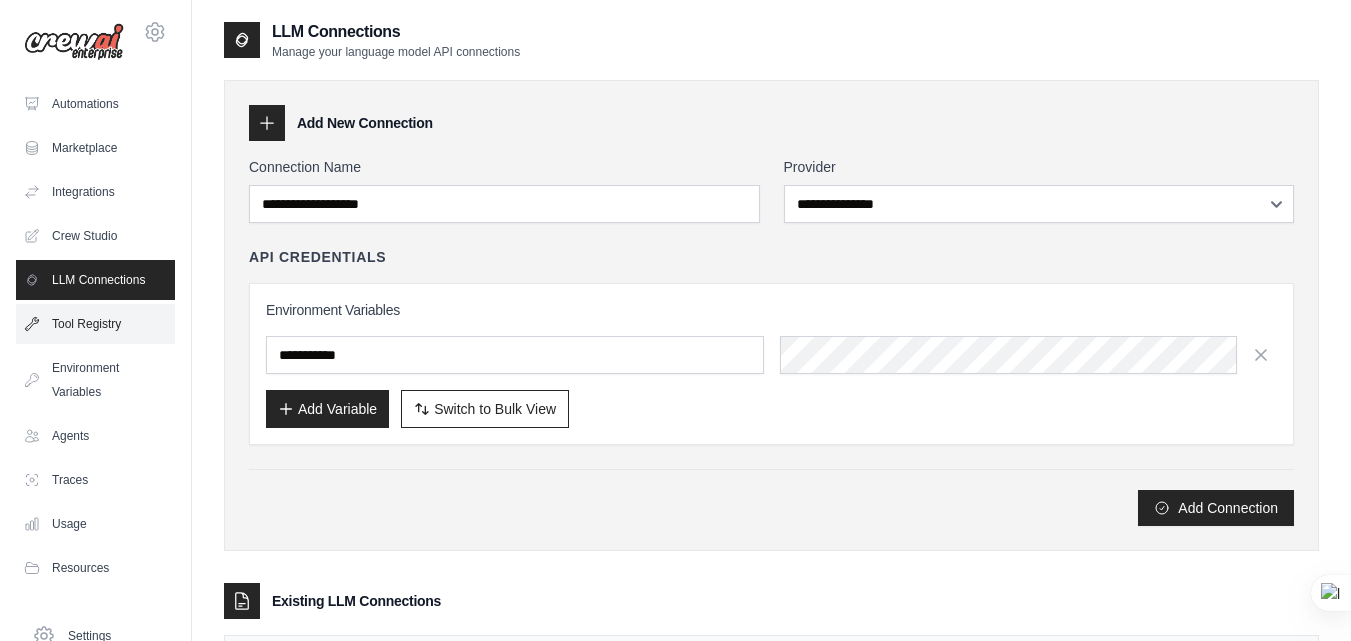 click on "Tool Registry" at bounding box center [95, 324] 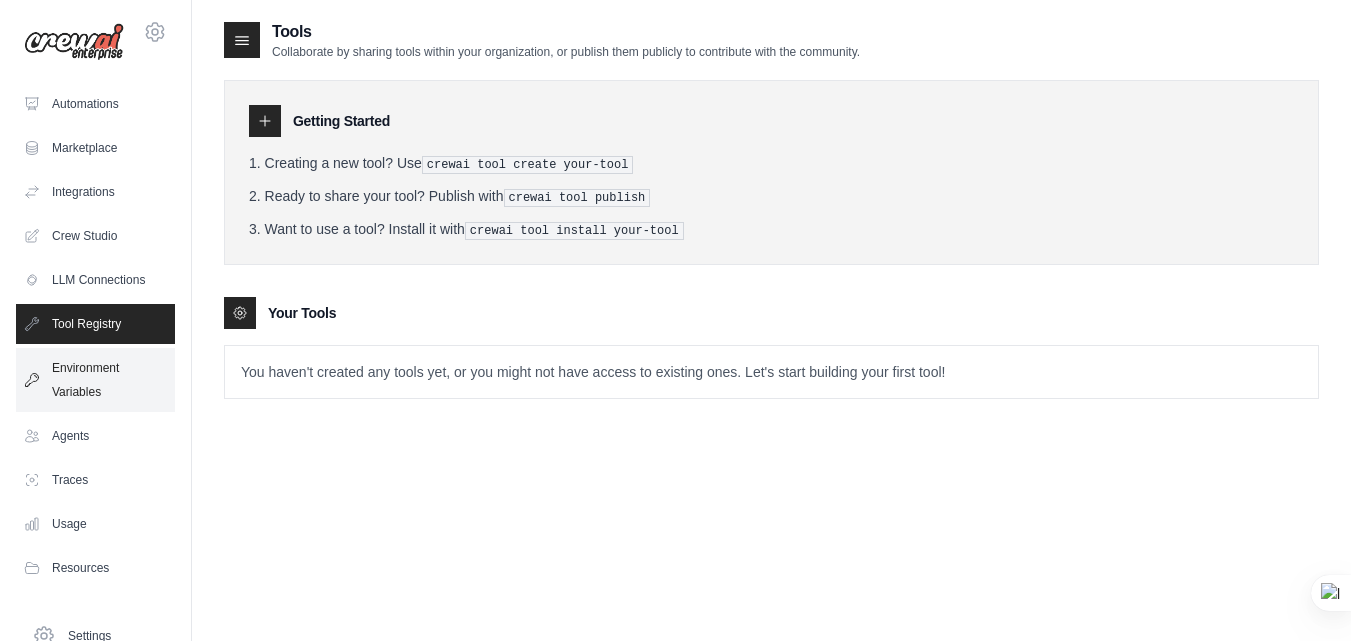 click on "Environment Variables" at bounding box center (95, 380) 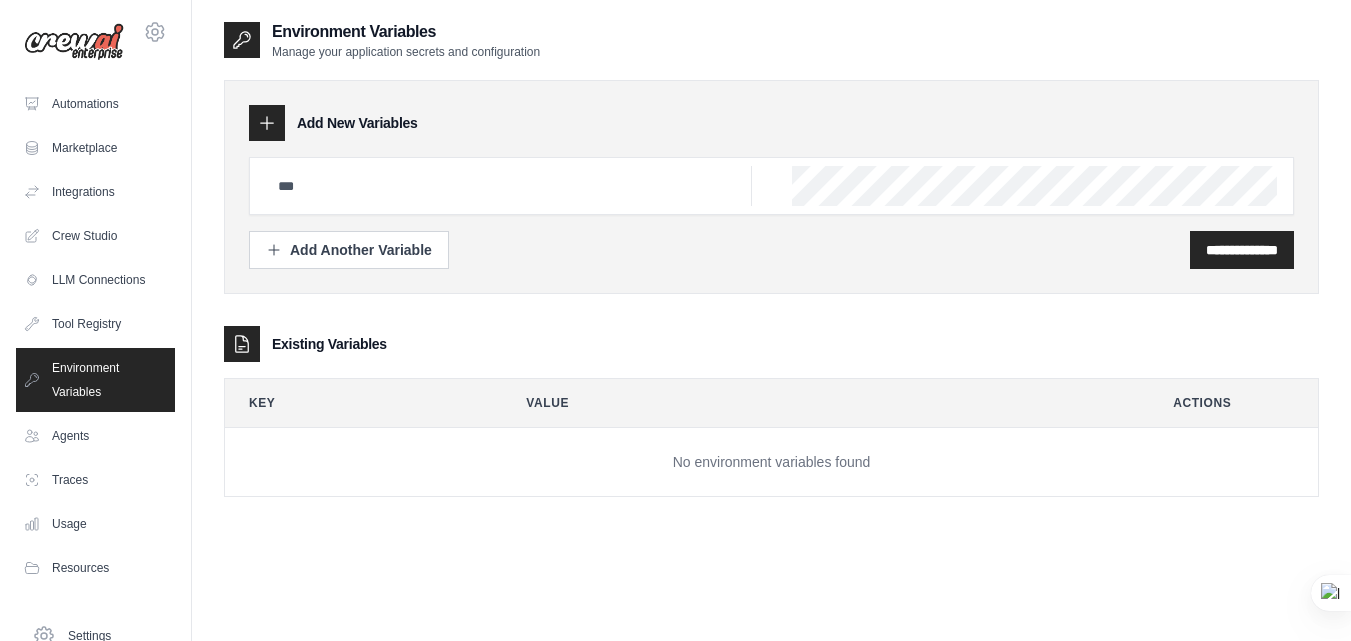 click at bounding box center [0, 0] 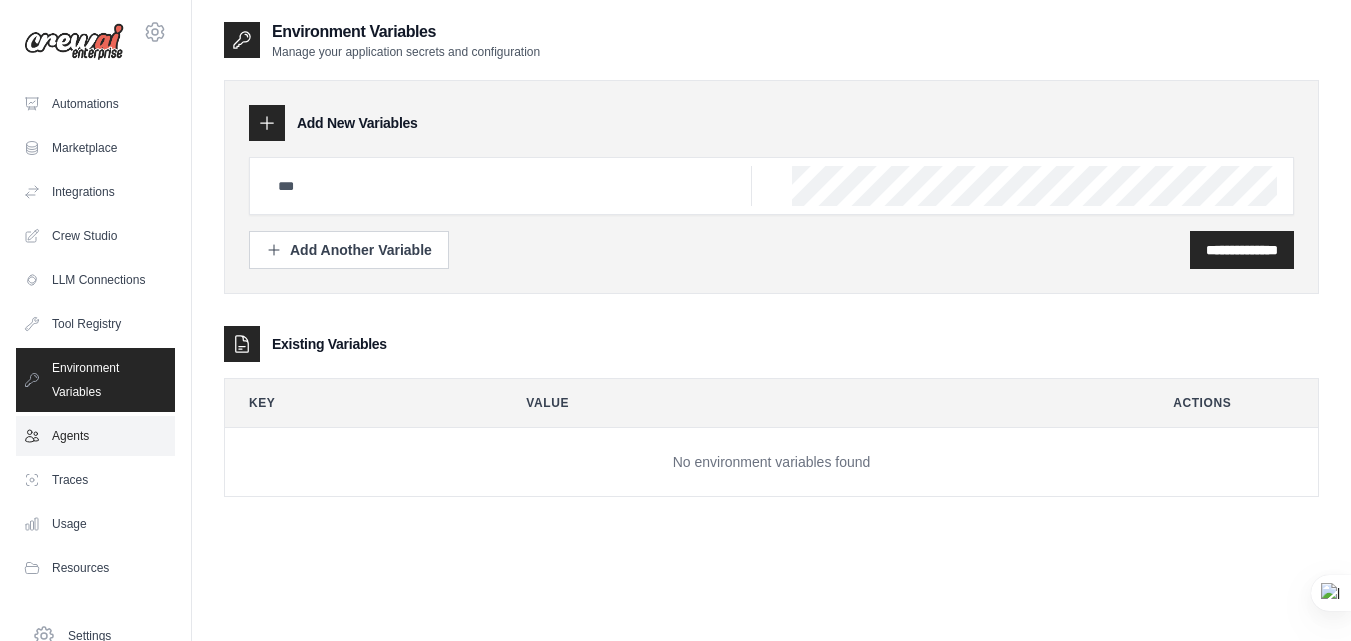 click on "Agents" at bounding box center [95, 436] 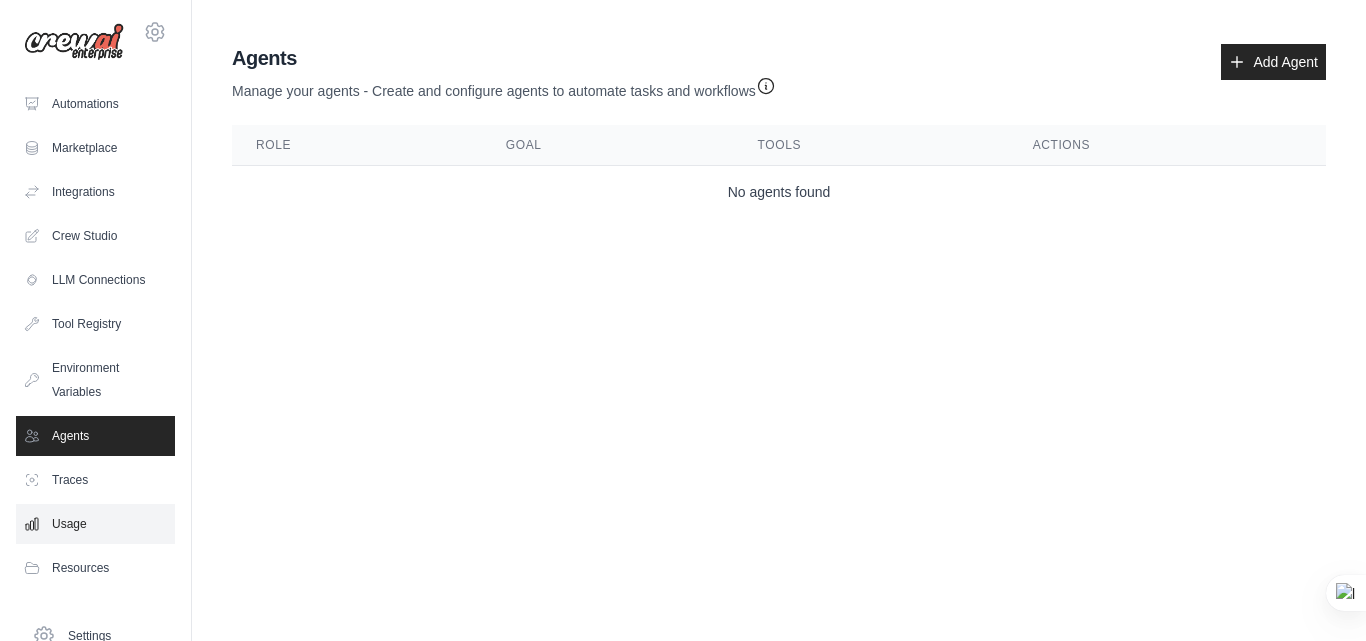 click on "Usage" at bounding box center [95, 524] 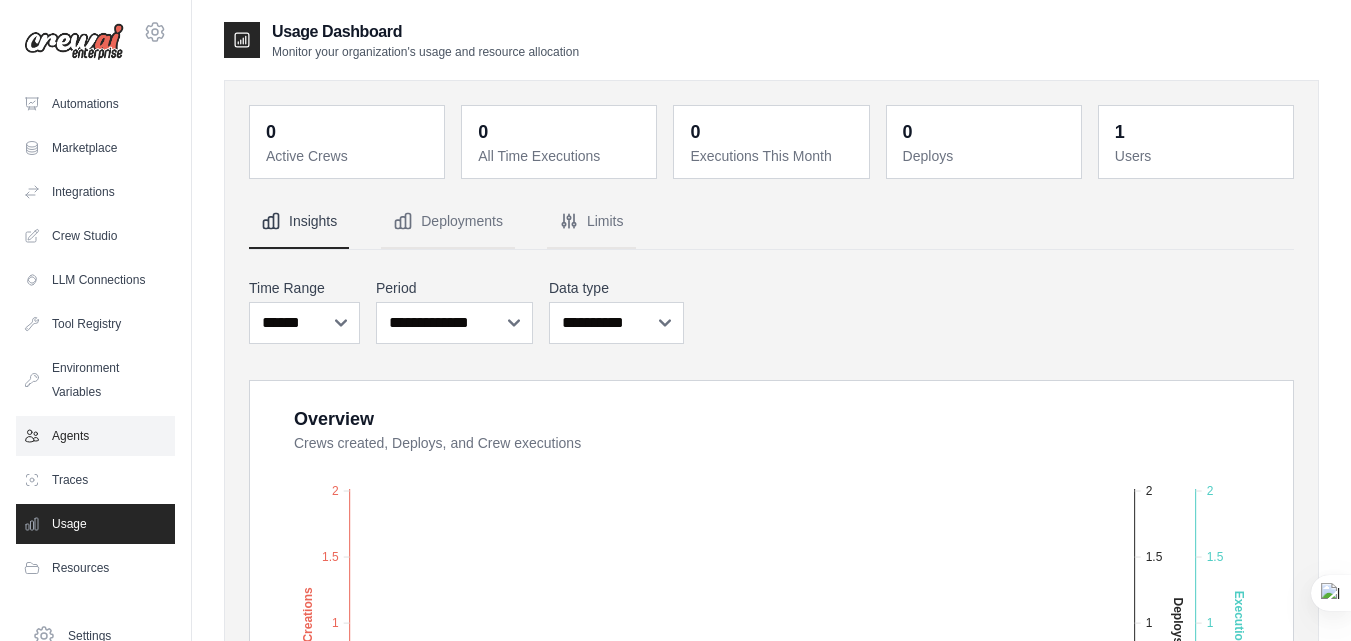 click on "Agents" at bounding box center [95, 436] 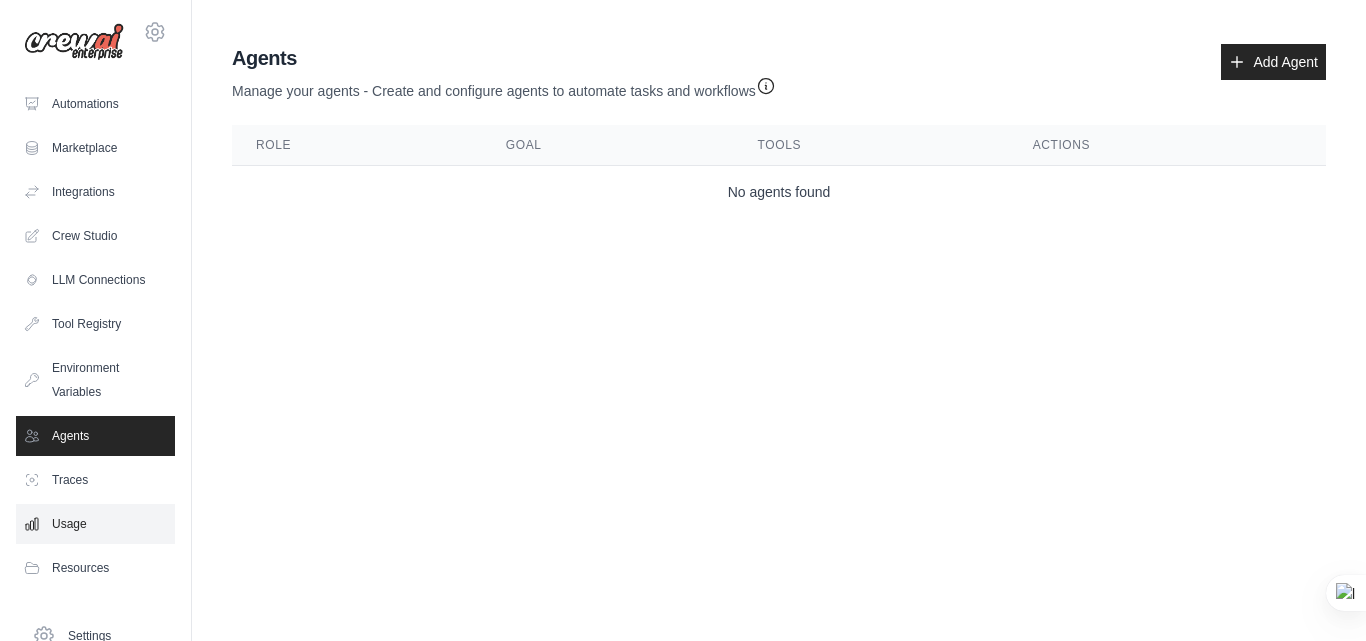 click on "Usage" at bounding box center [95, 524] 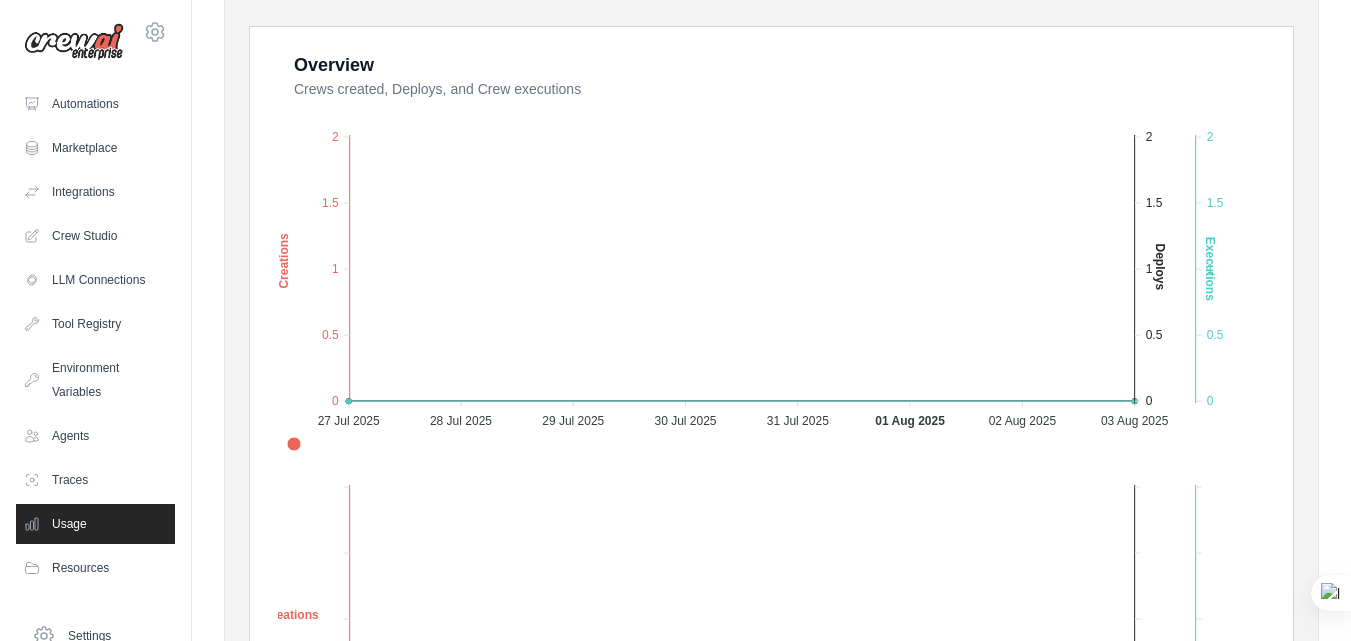 scroll, scrollTop: 357, scrollLeft: 0, axis: vertical 